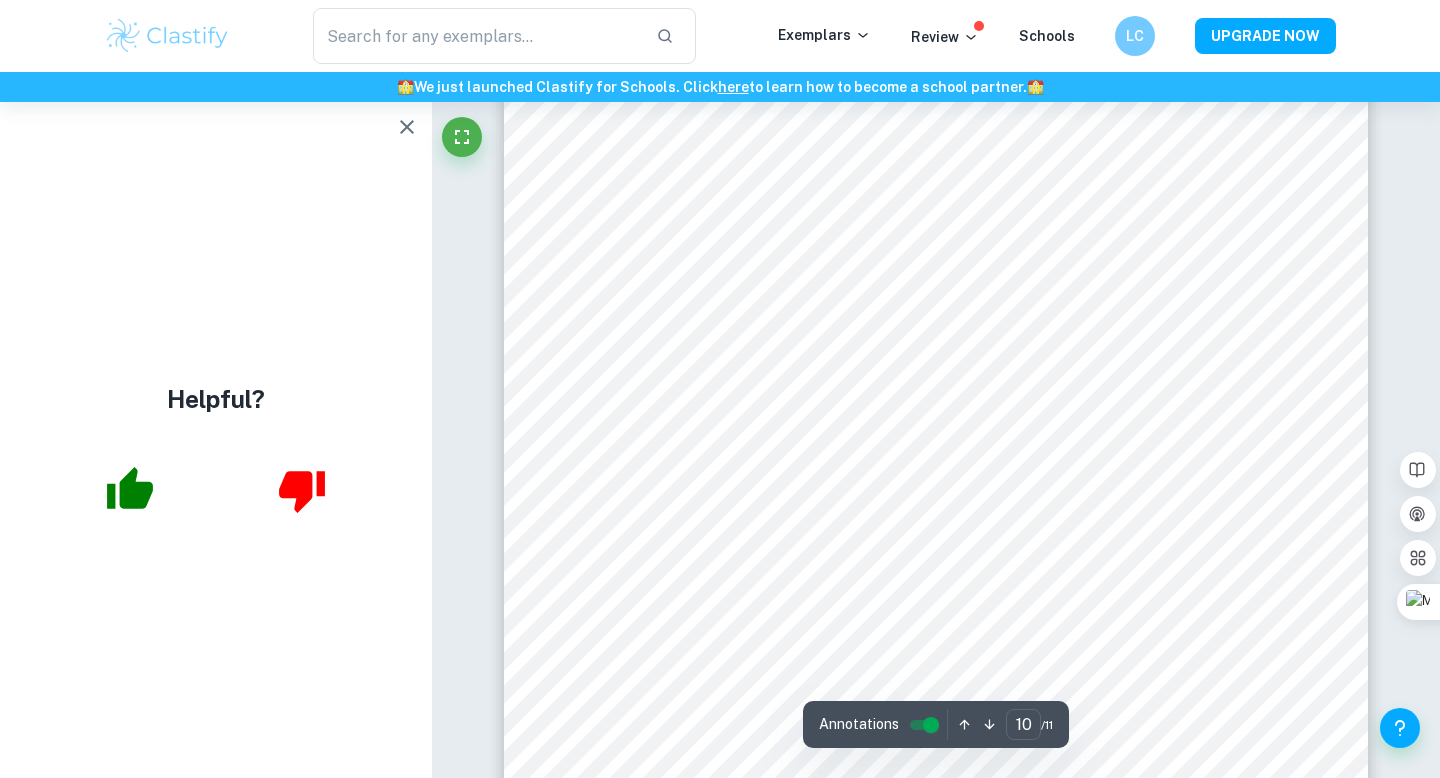 scroll, scrollTop: 11051, scrollLeft: 0, axis: vertical 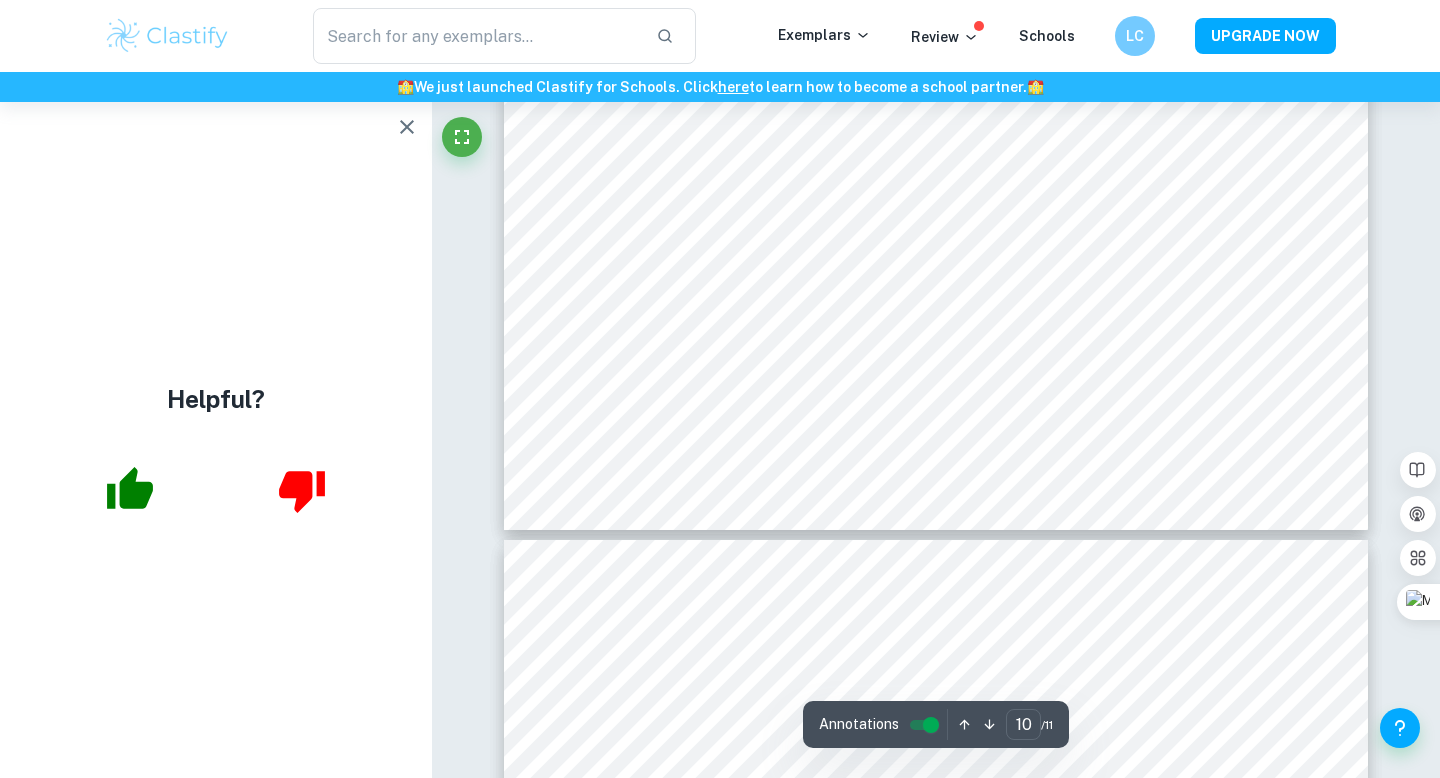 type on "11" 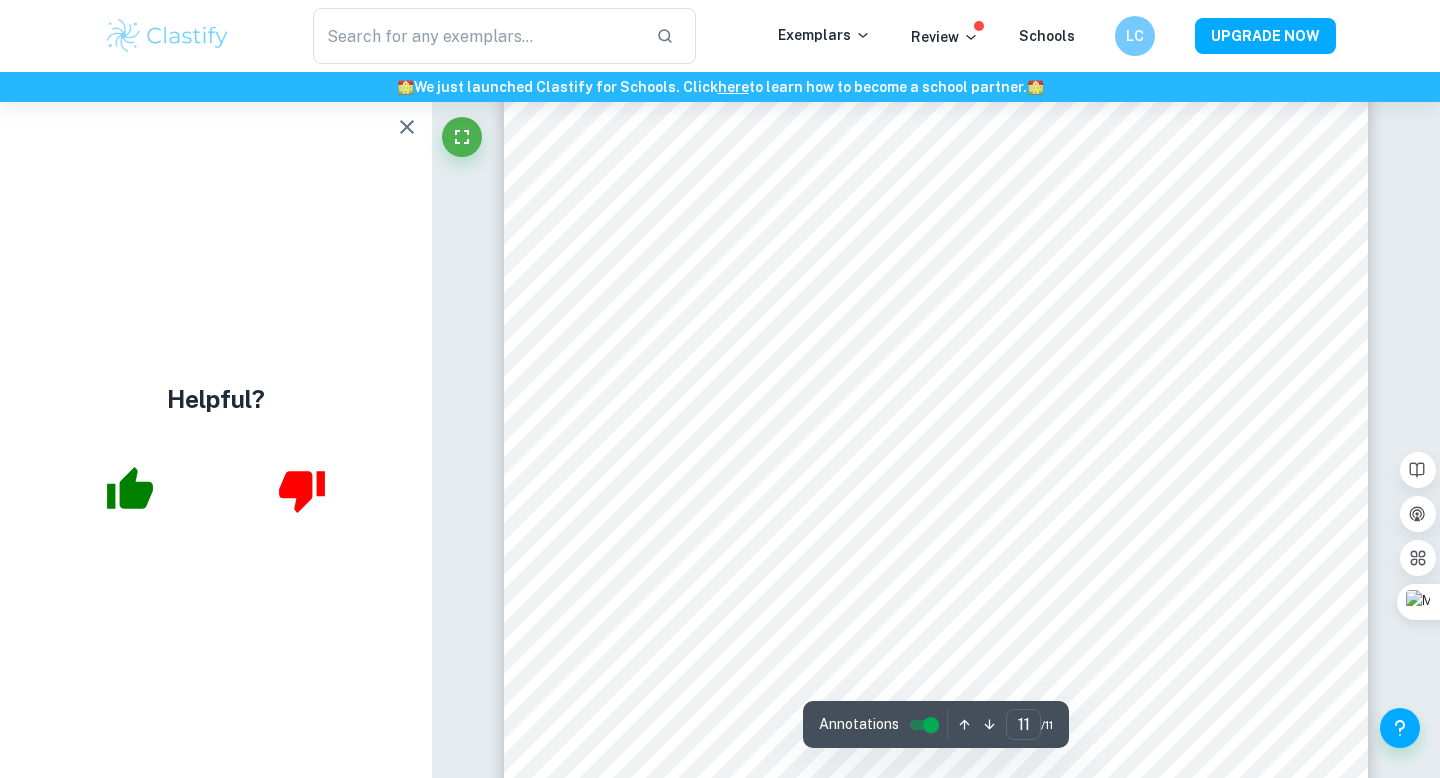 scroll, scrollTop: 11795, scrollLeft: 0, axis: vertical 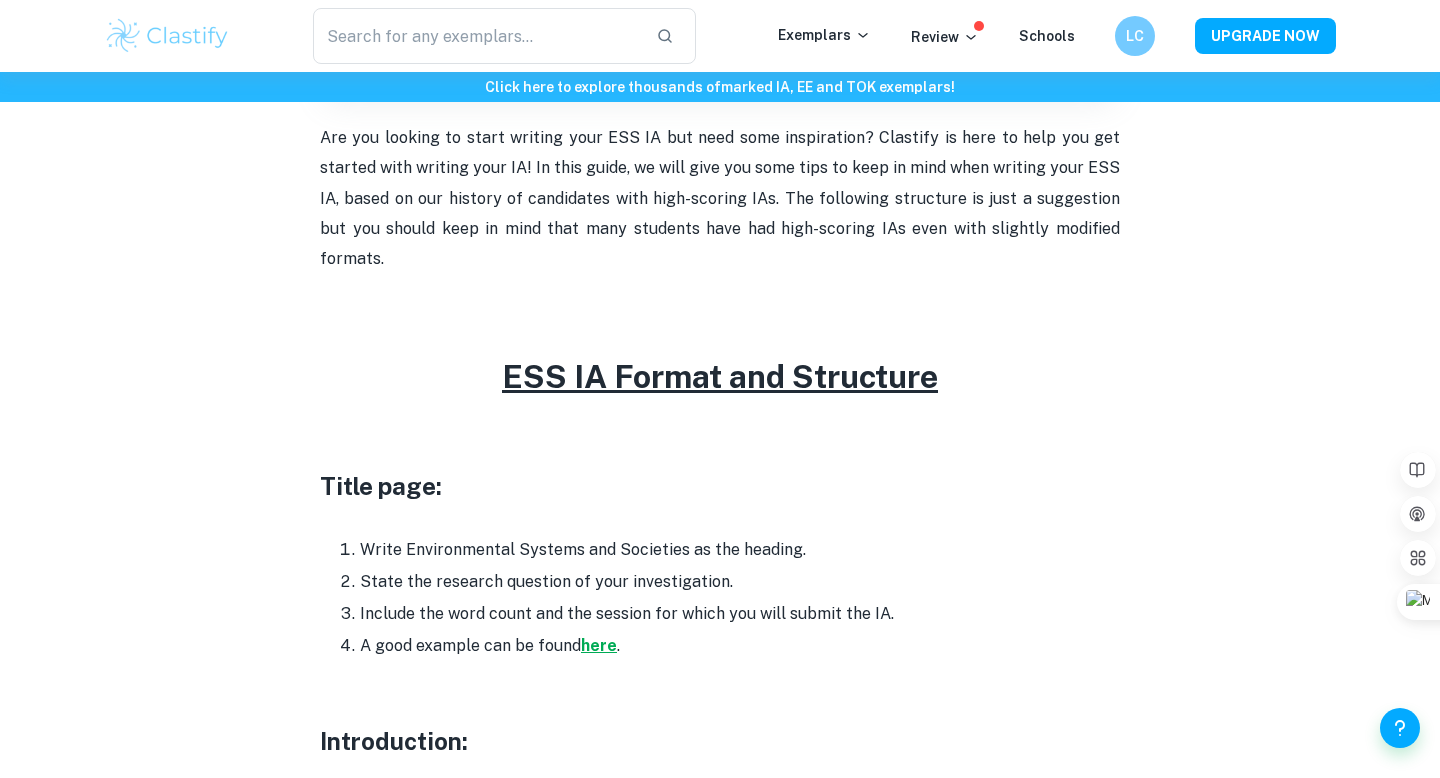 click on "here" at bounding box center [599, 645] 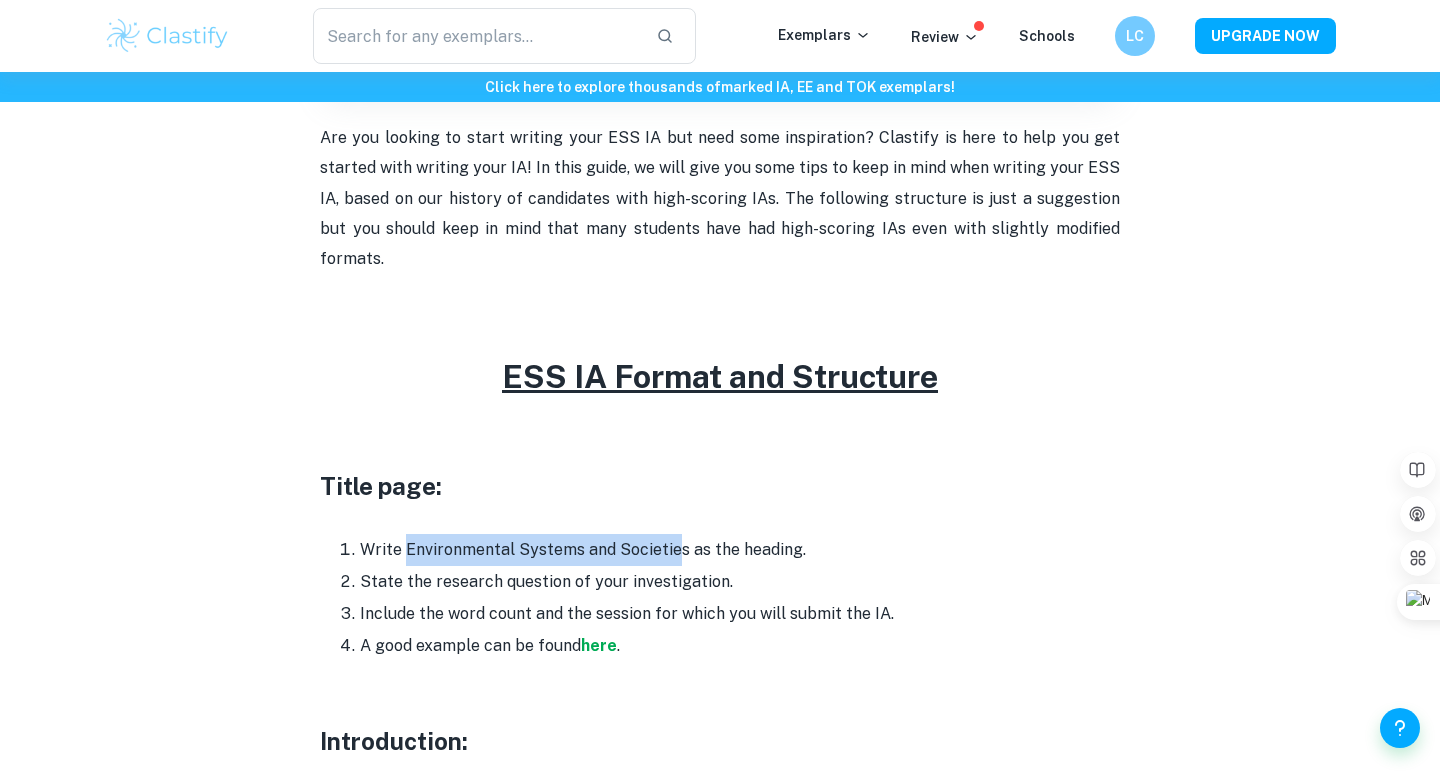 drag, startPoint x: 402, startPoint y: 522, endPoint x: 679, endPoint y: 521, distance: 277.0018 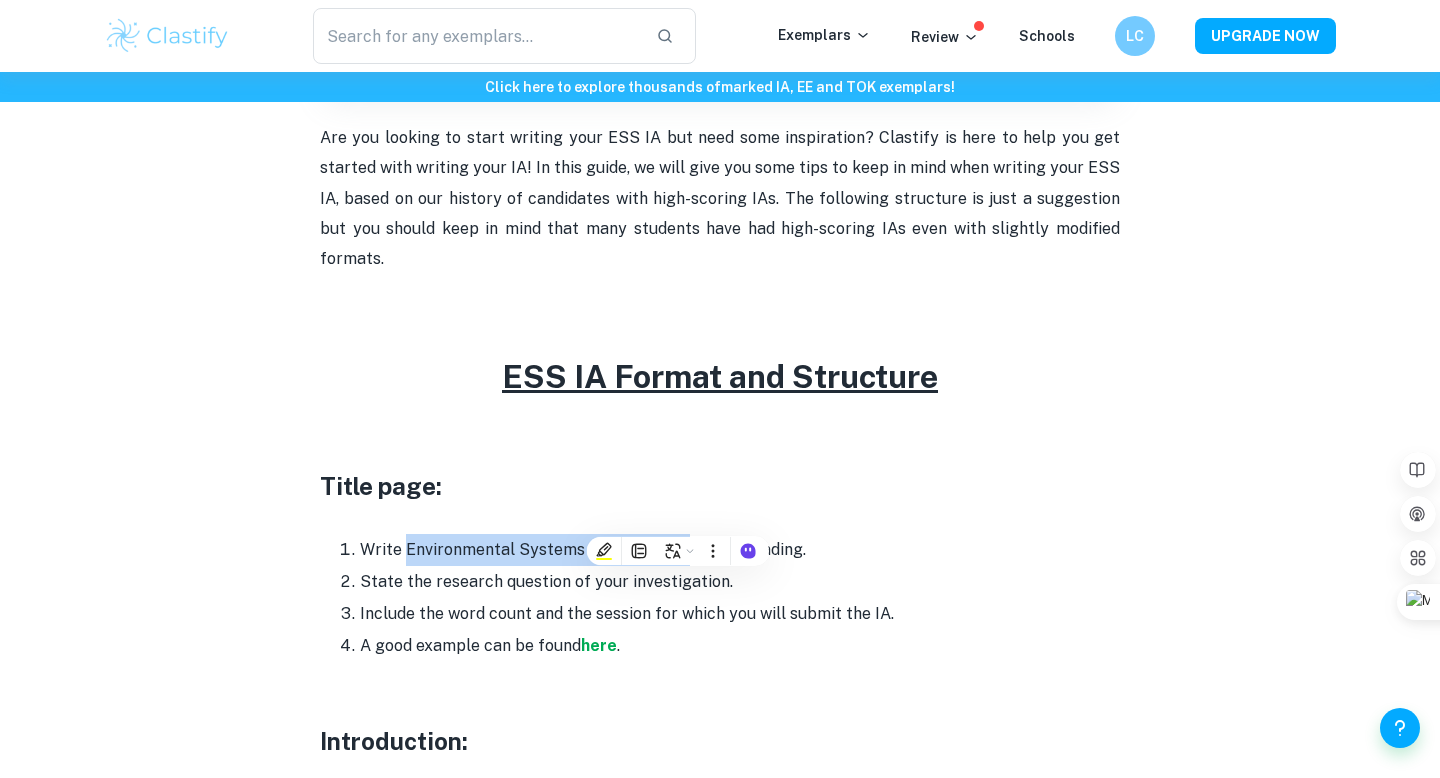 copy on "Environmental Systems and Societies" 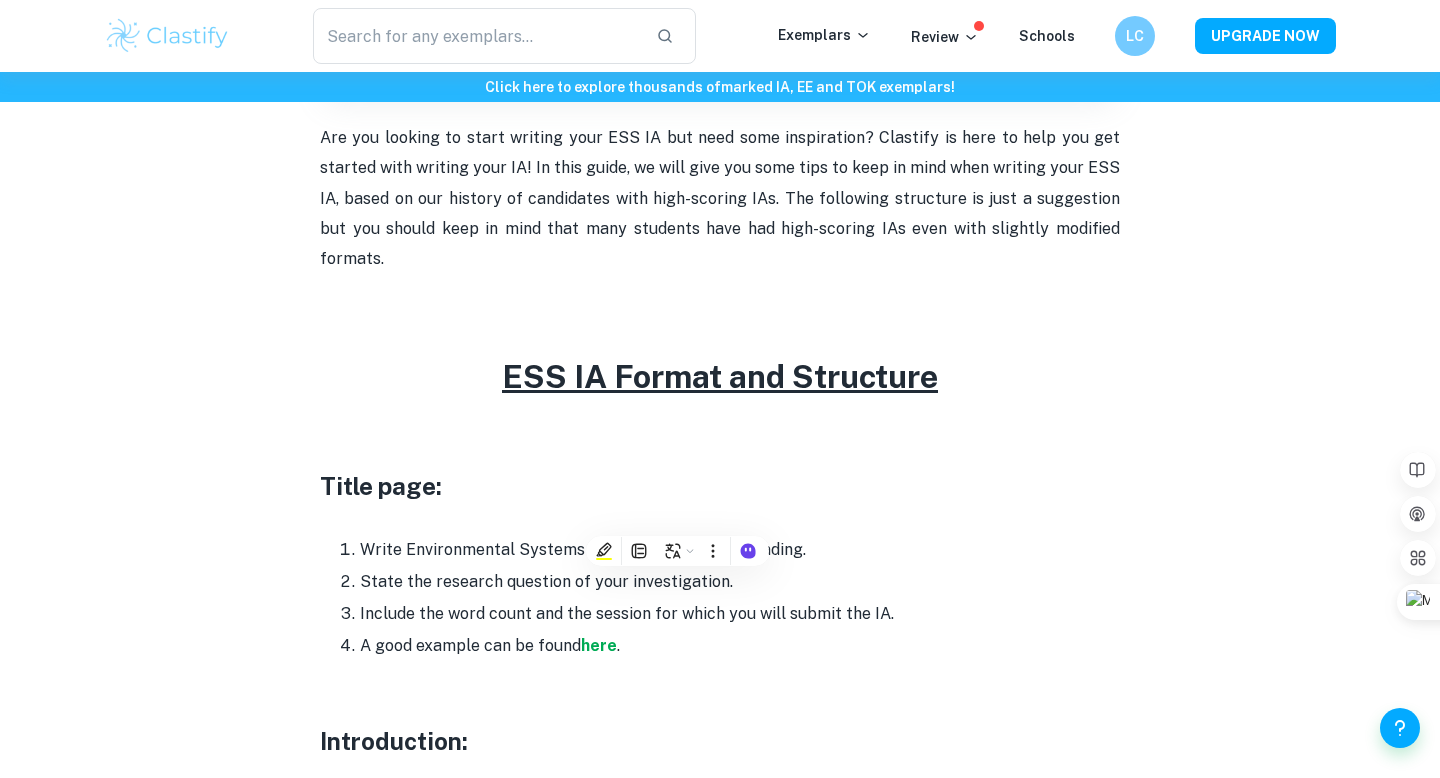 click at bounding box center [720, 519] 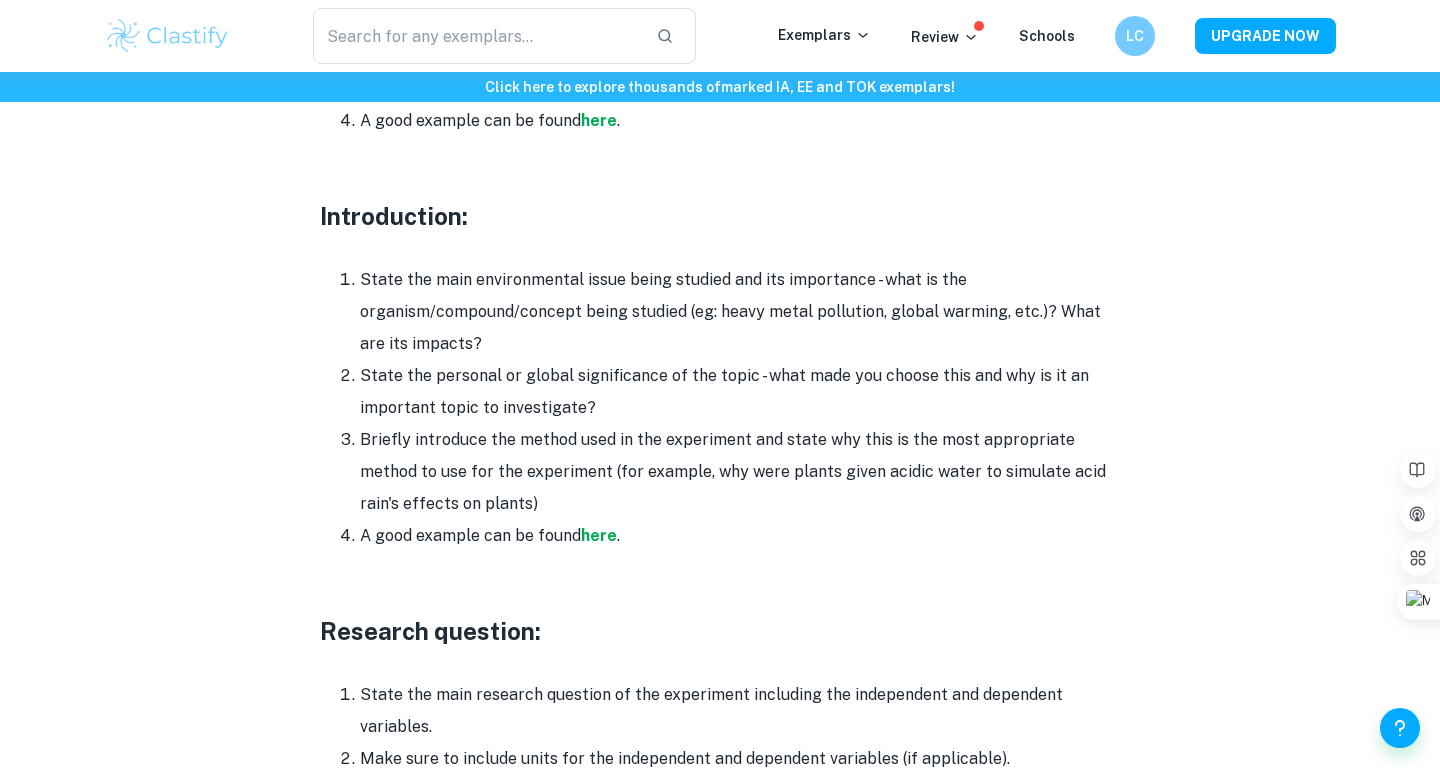 scroll, scrollTop: 1201, scrollLeft: 0, axis: vertical 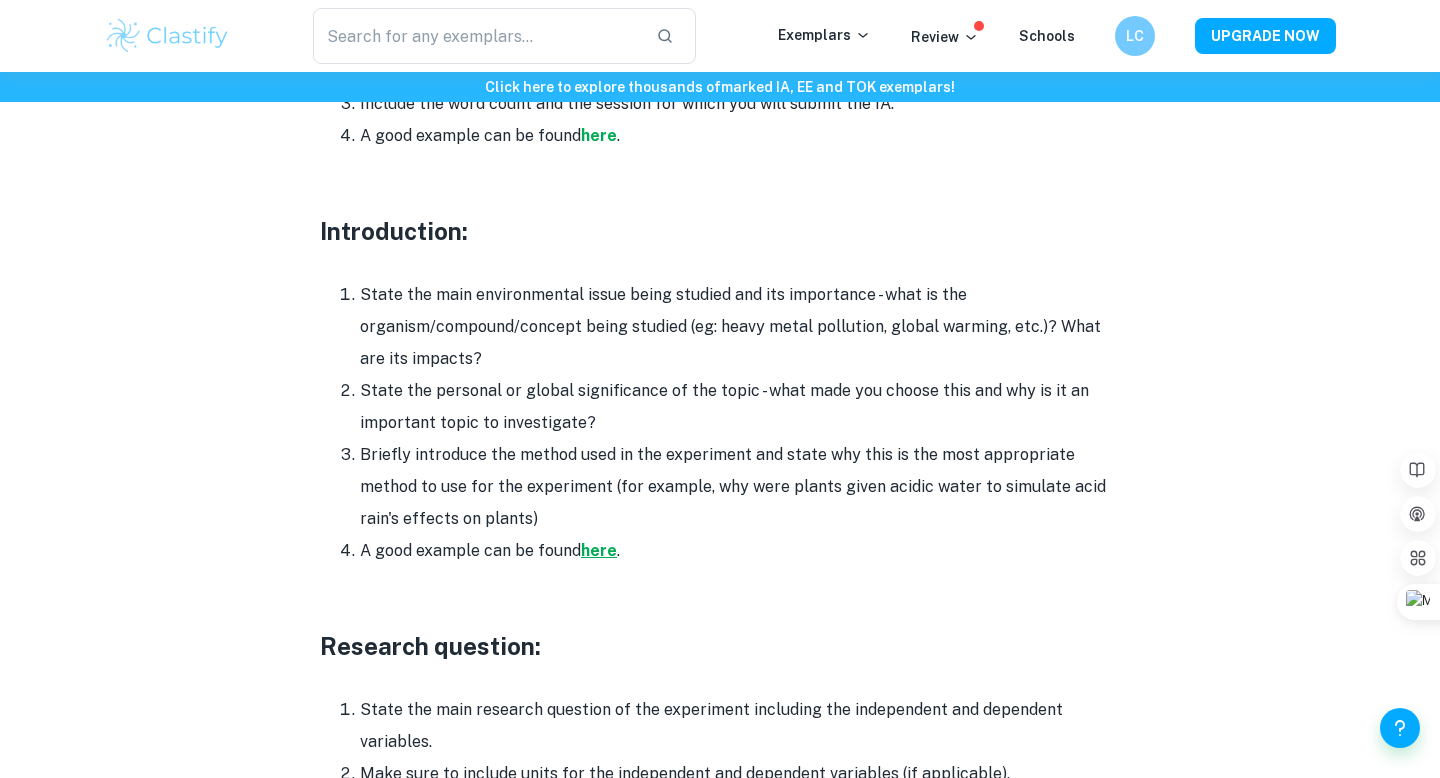 click on "here" at bounding box center (599, 550) 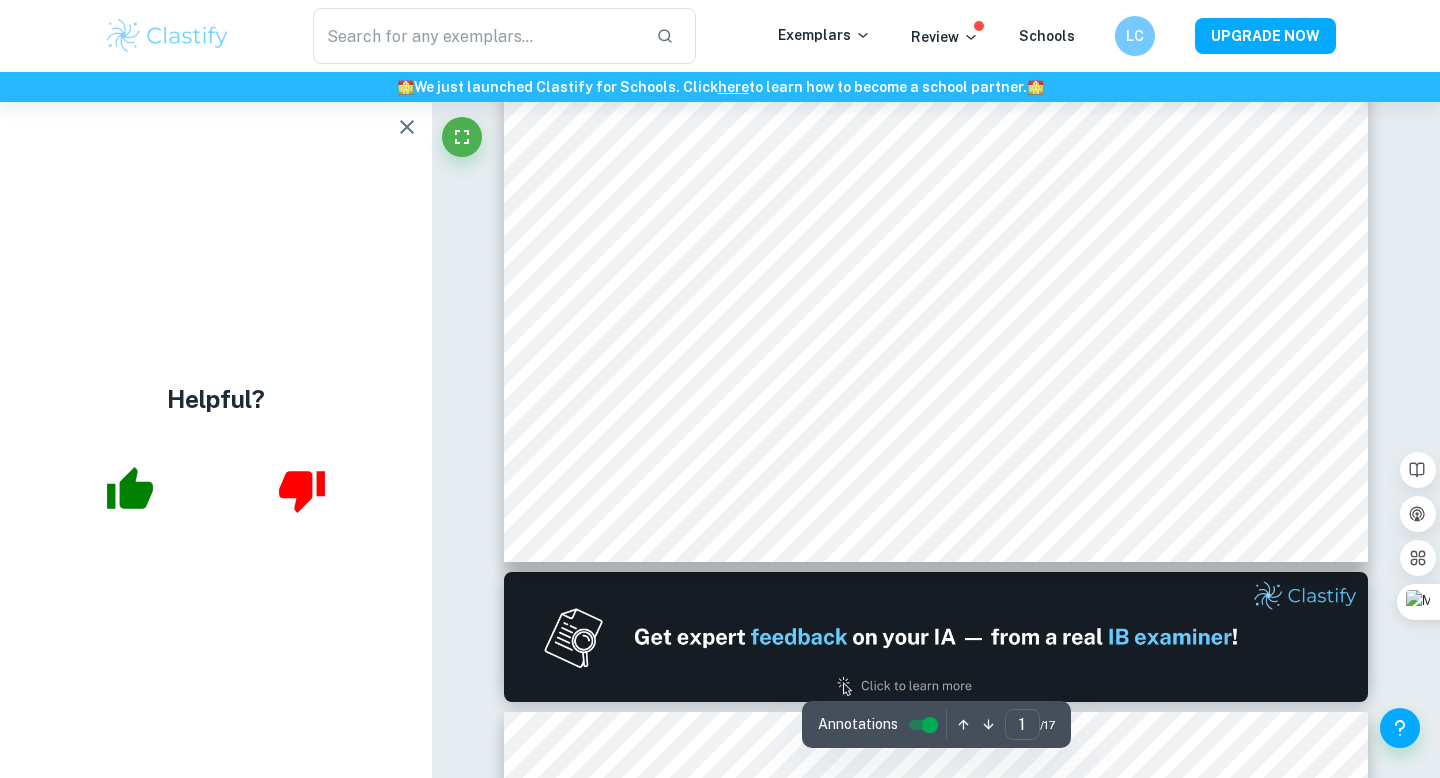 scroll, scrollTop: 562, scrollLeft: 0, axis: vertical 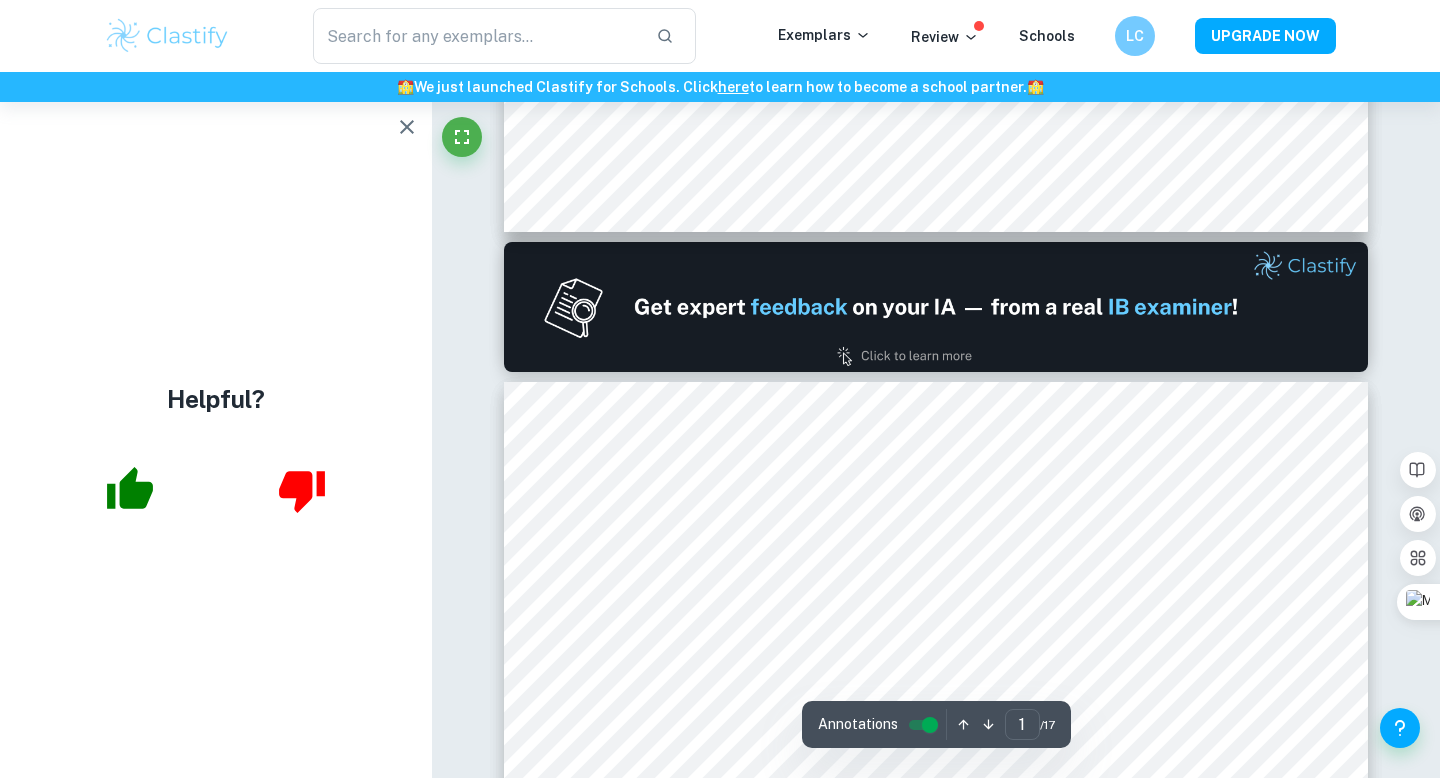 type on "2" 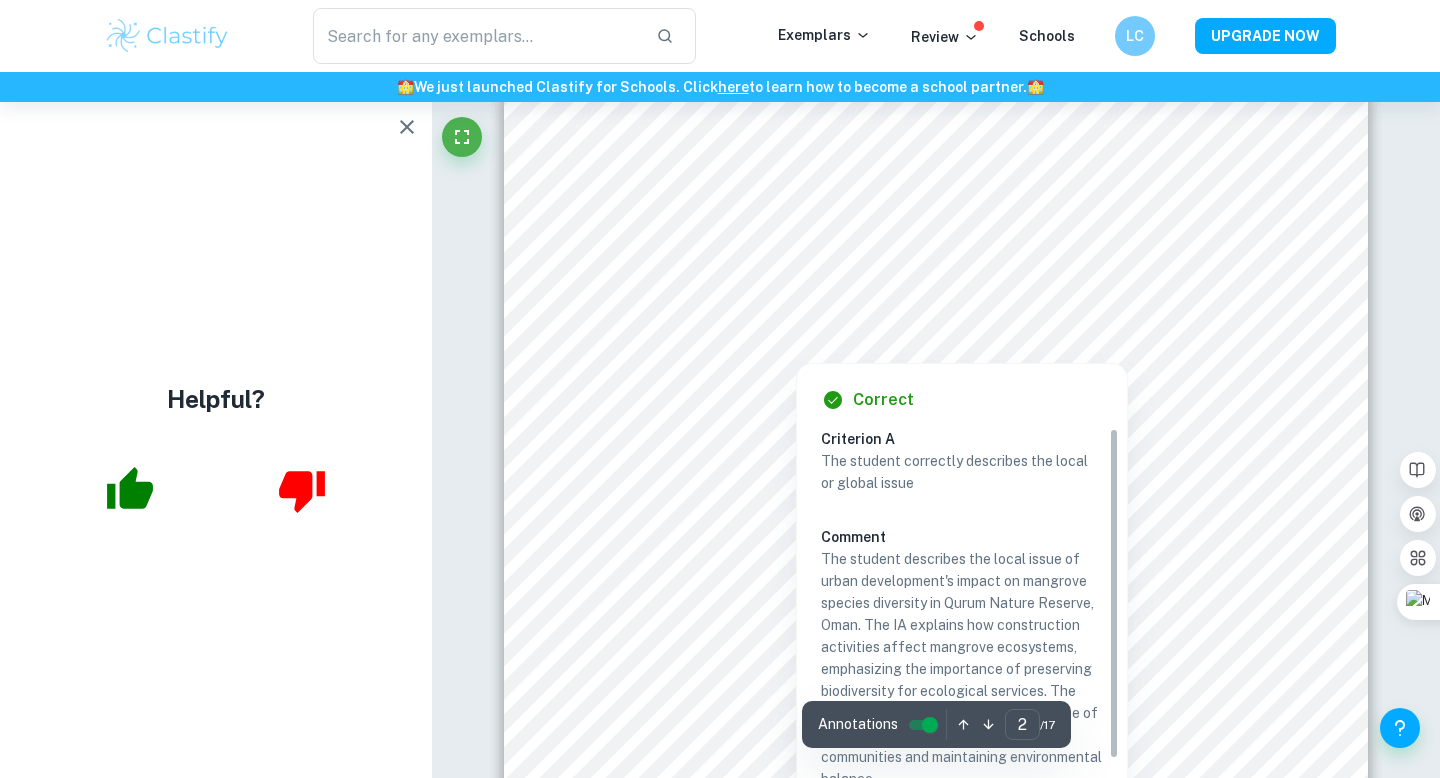 scroll, scrollTop: 1288, scrollLeft: 0, axis: vertical 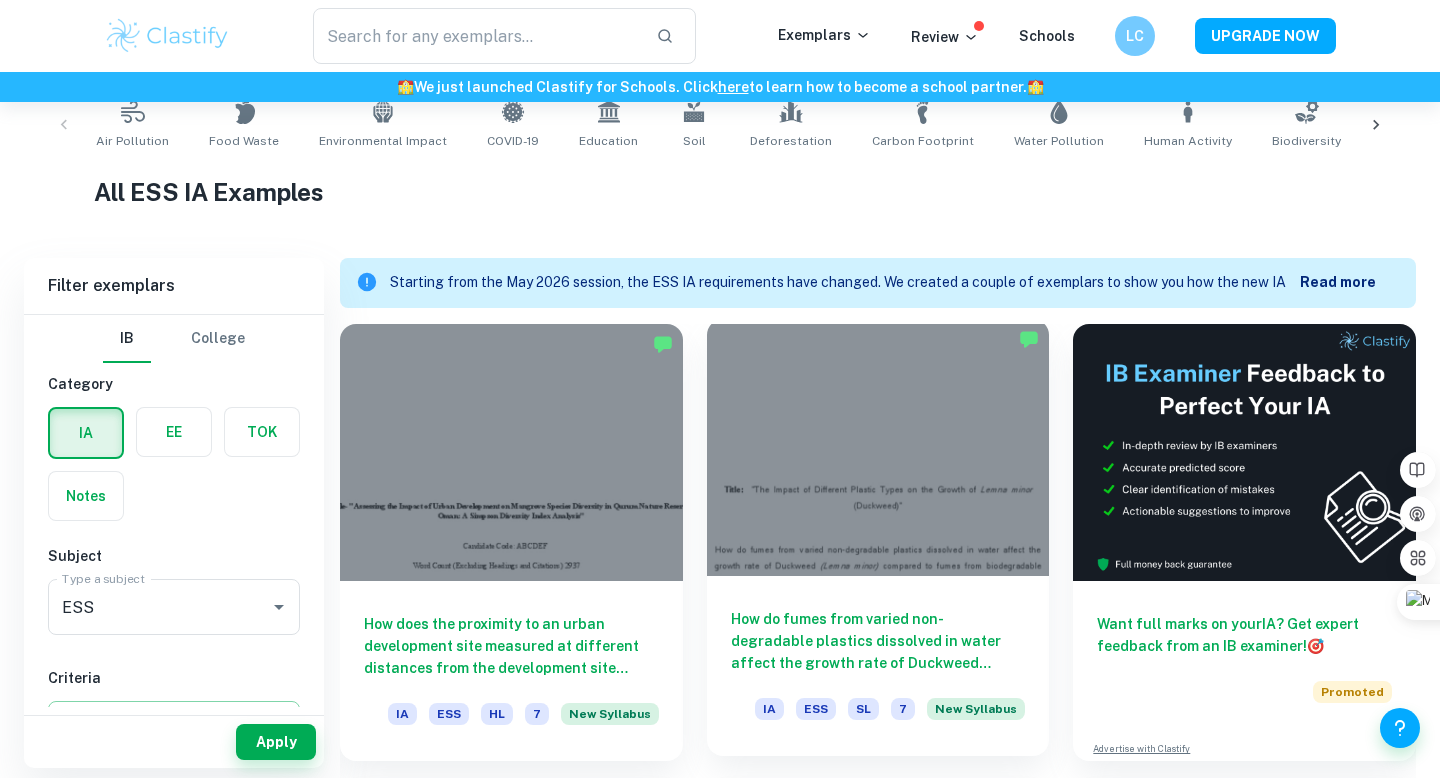 click at bounding box center (878, 447) 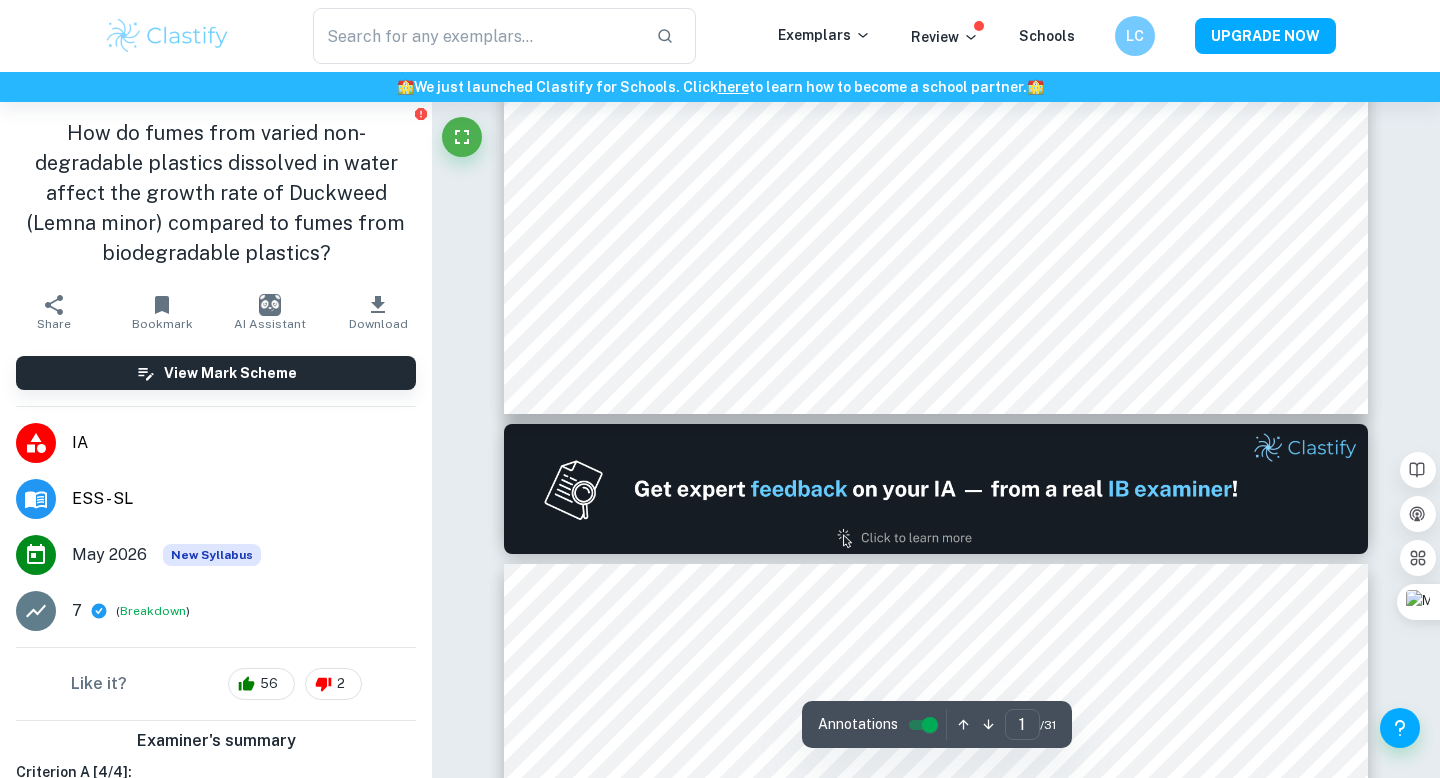 scroll, scrollTop: 837, scrollLeft: 0, axis: vertical 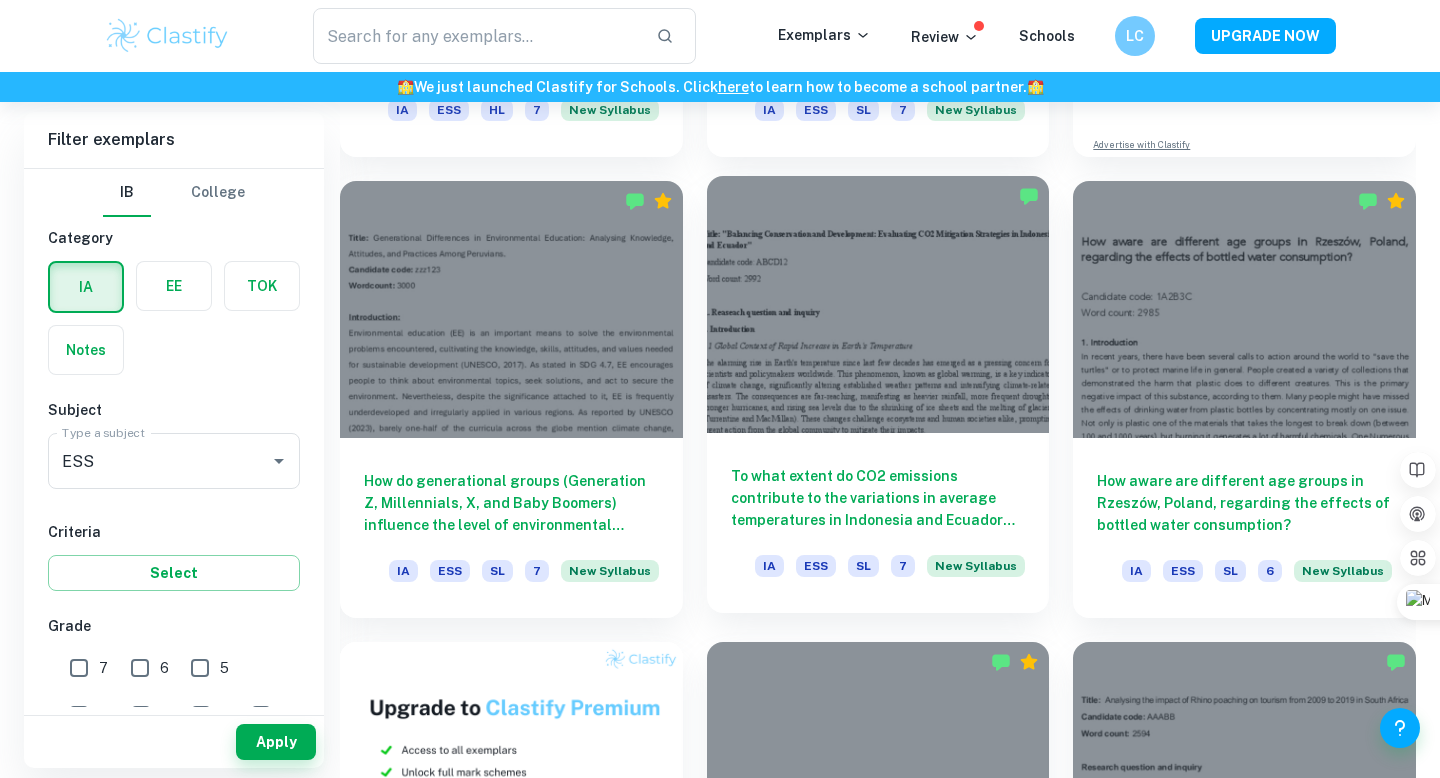 click at bounding box center [878, 304] 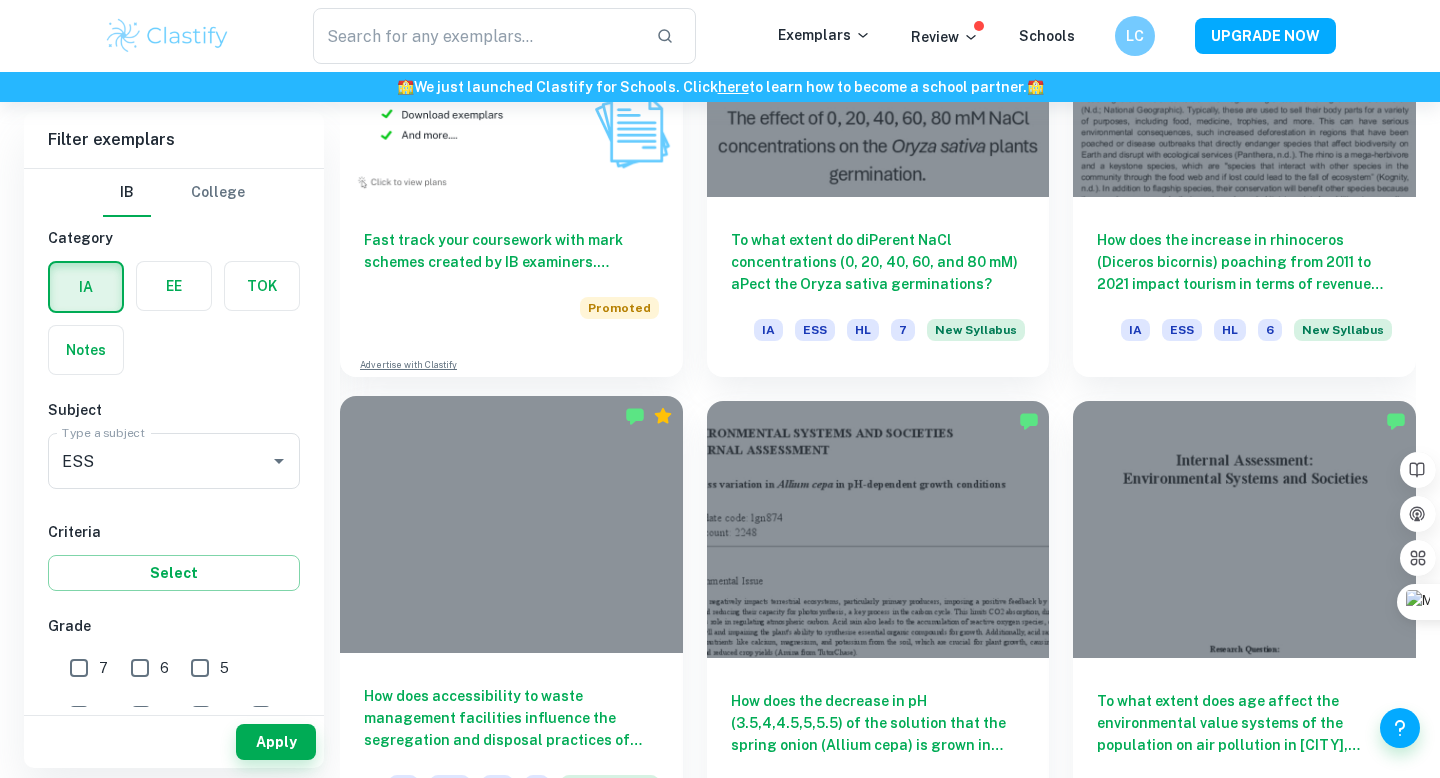 scroll, scrollTop: 1726, scrollLeft: 0, axis: vertical 